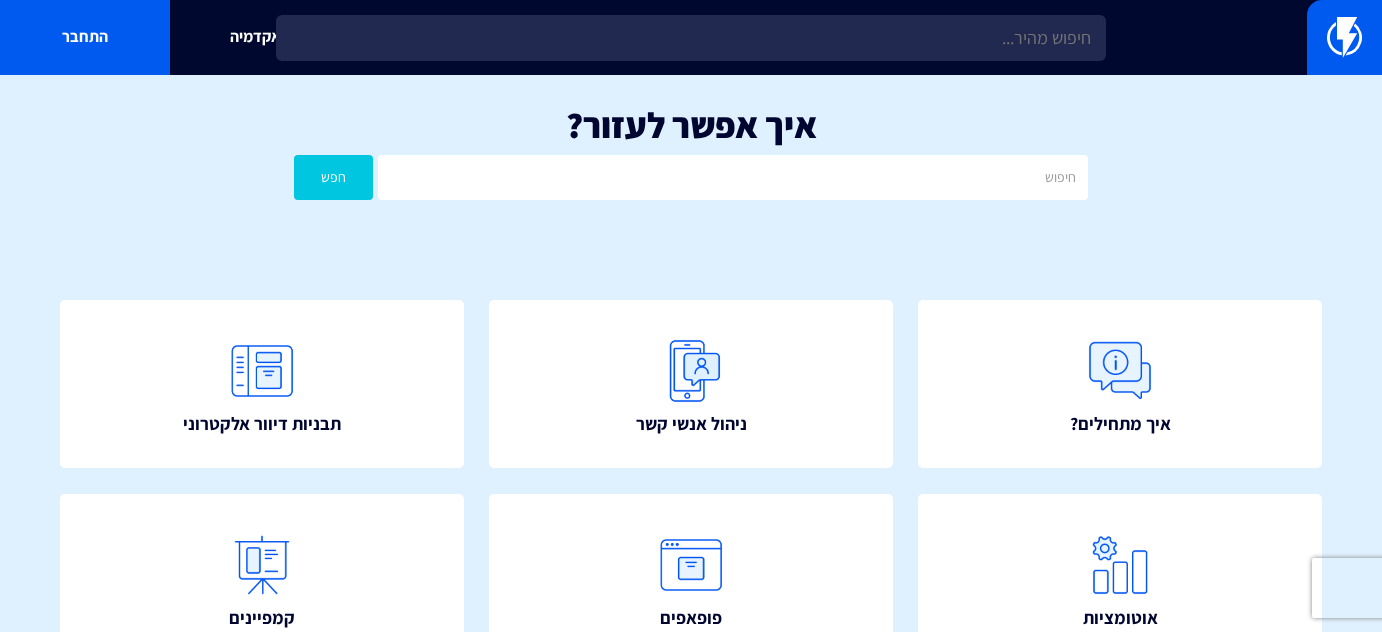 scroll, scrollTop: 0, scrollLeft: 0, axis: both 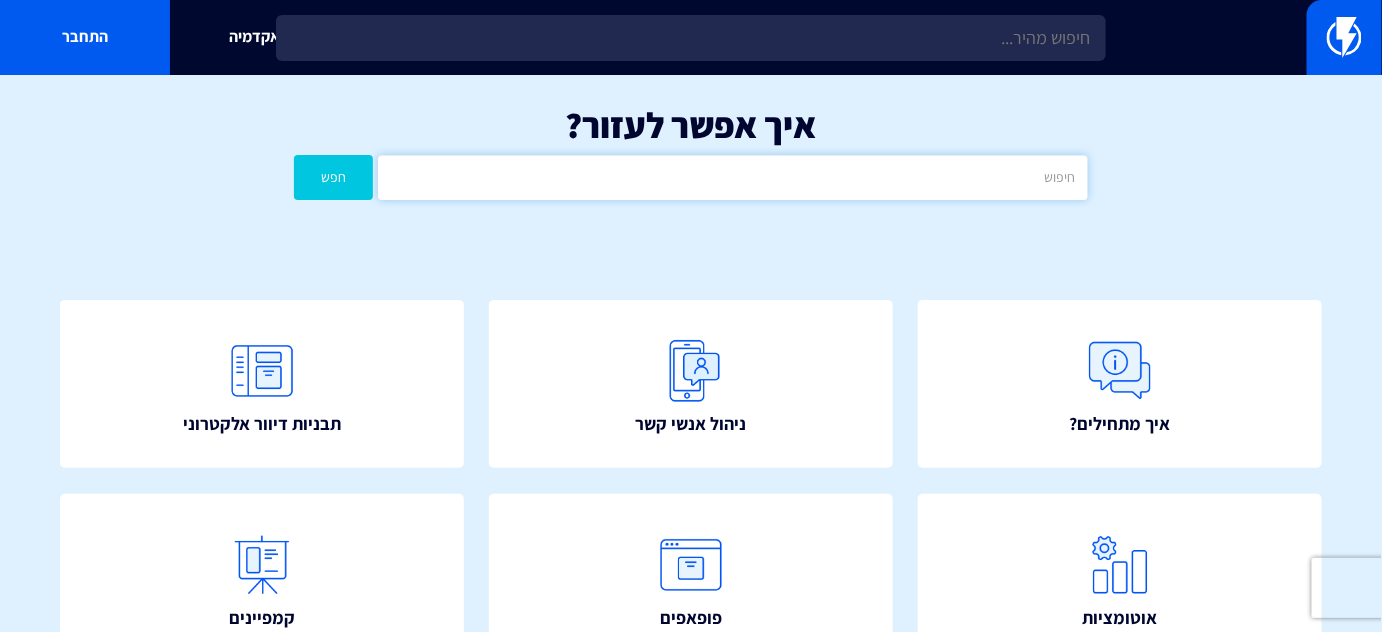 click at bounding box center [732, 177] 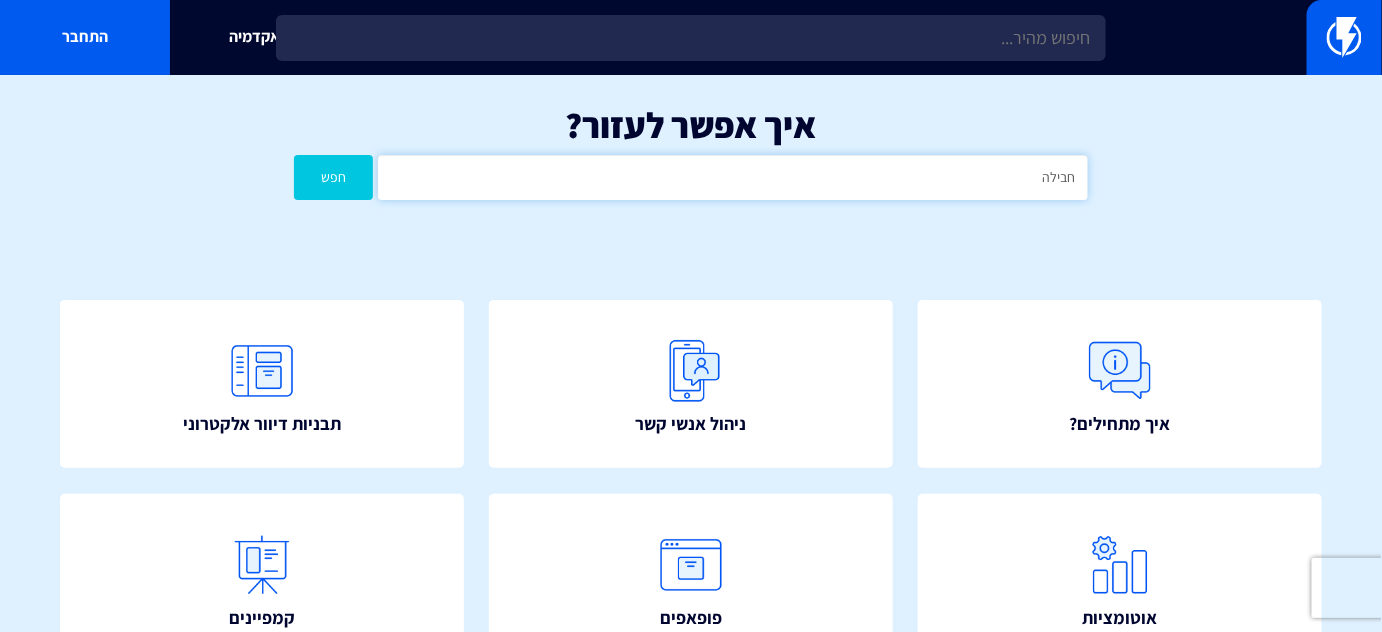 type on "חבילה" 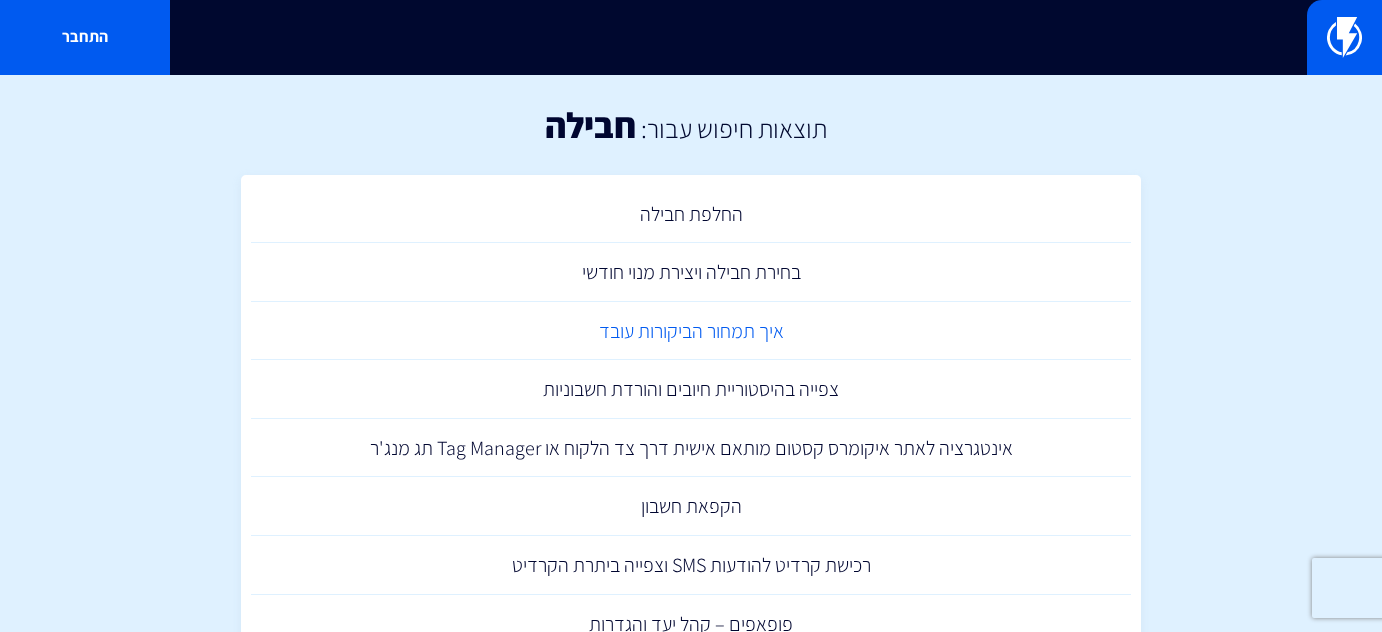 scroll, scrollTop: 0, scrollLeft: 0, axis: both 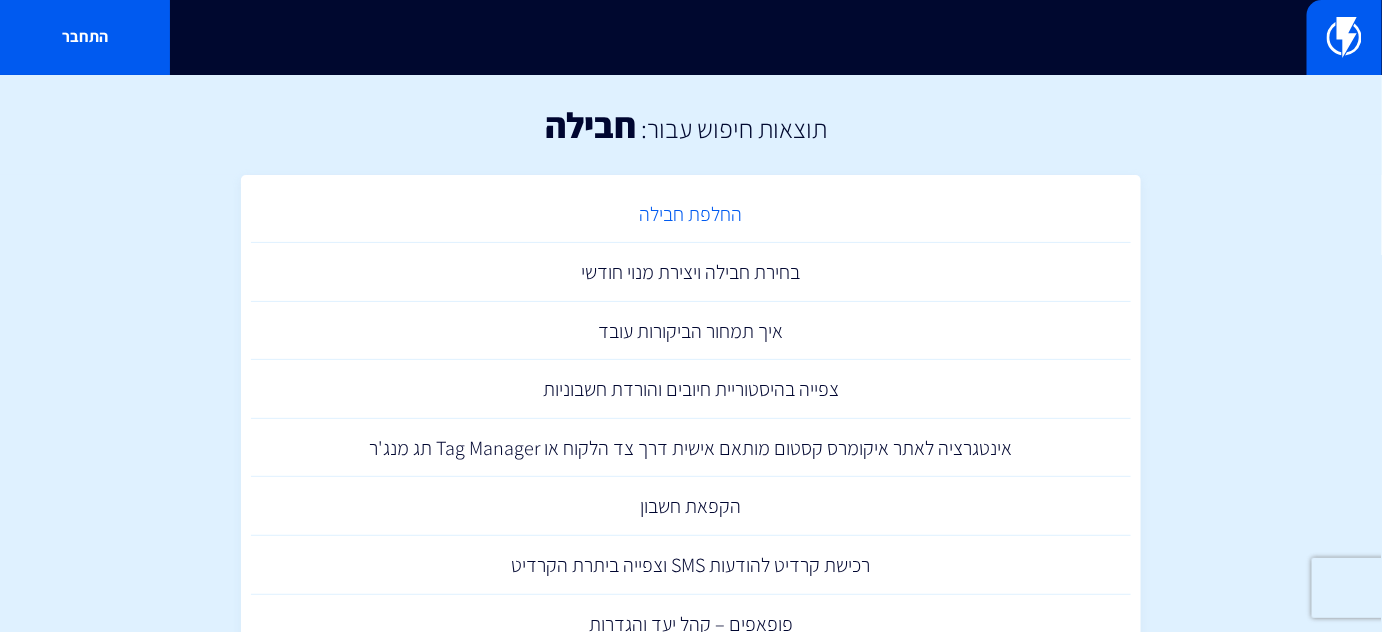 click on "החלפת חבילה" at bounding box center (691, 214) 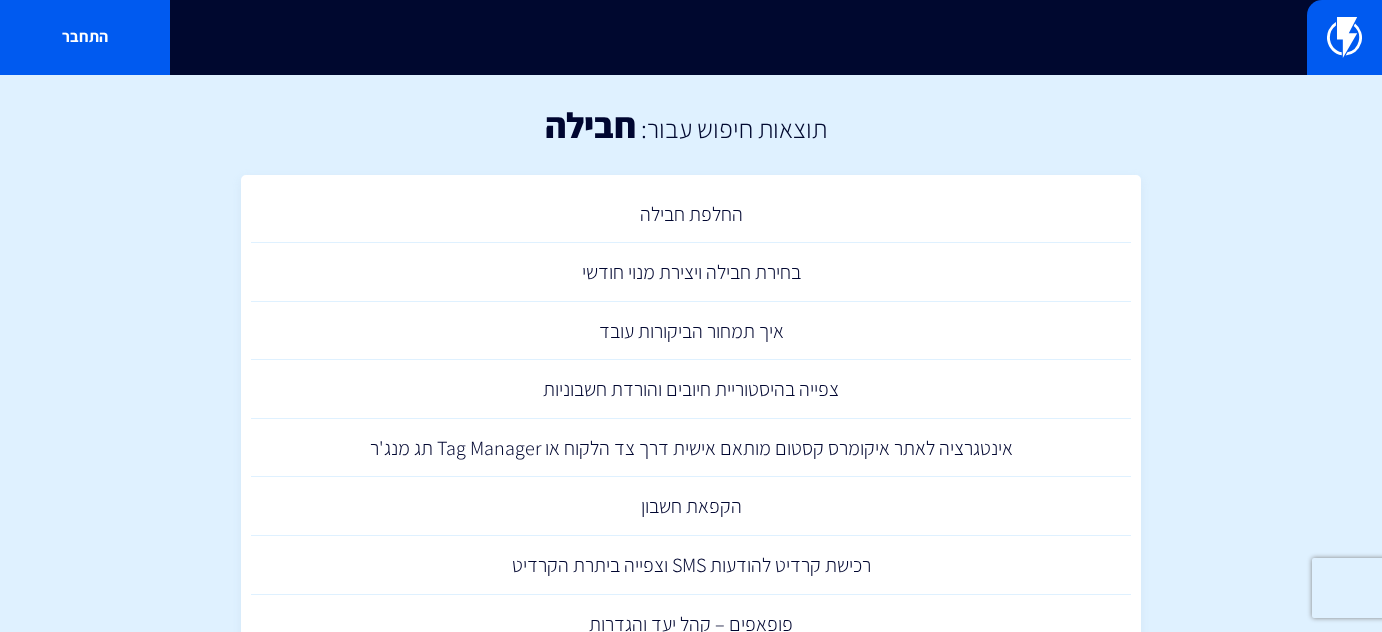 scroll, scrollTop: 0, scrollLeft: 0, axis: both 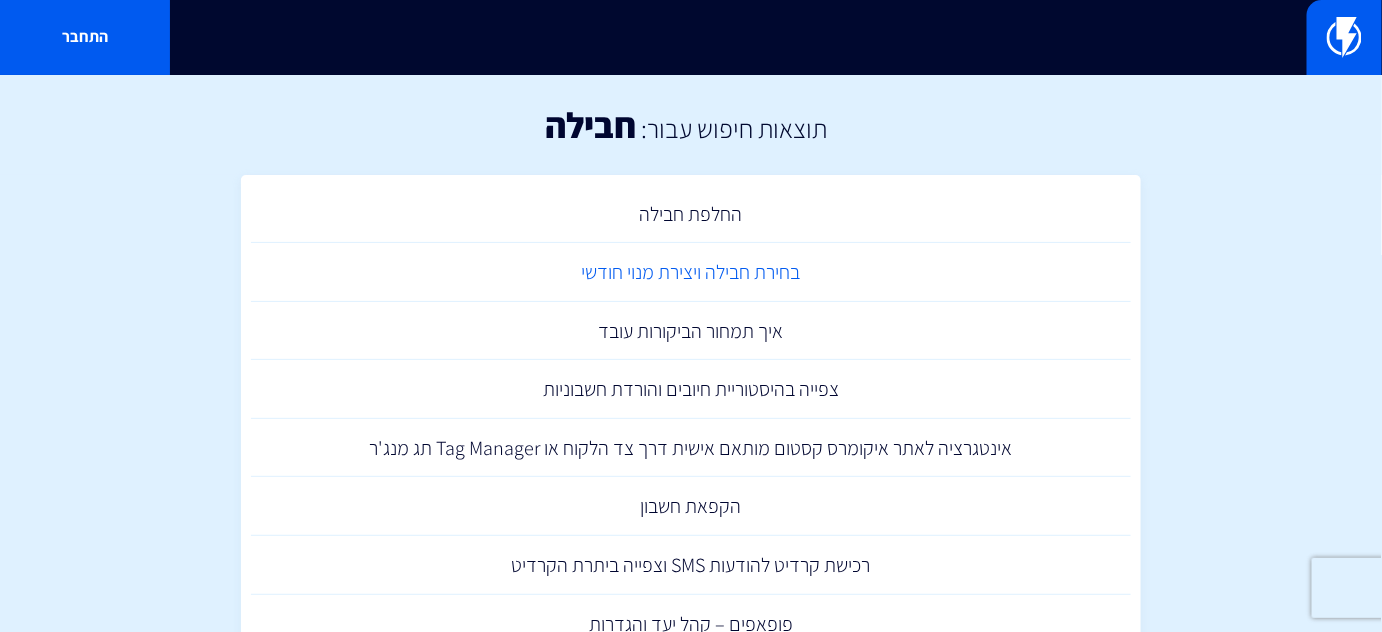 click on "בחירת חבילה ויצירת מנוי חודשי" at bounding box center (691, 272) 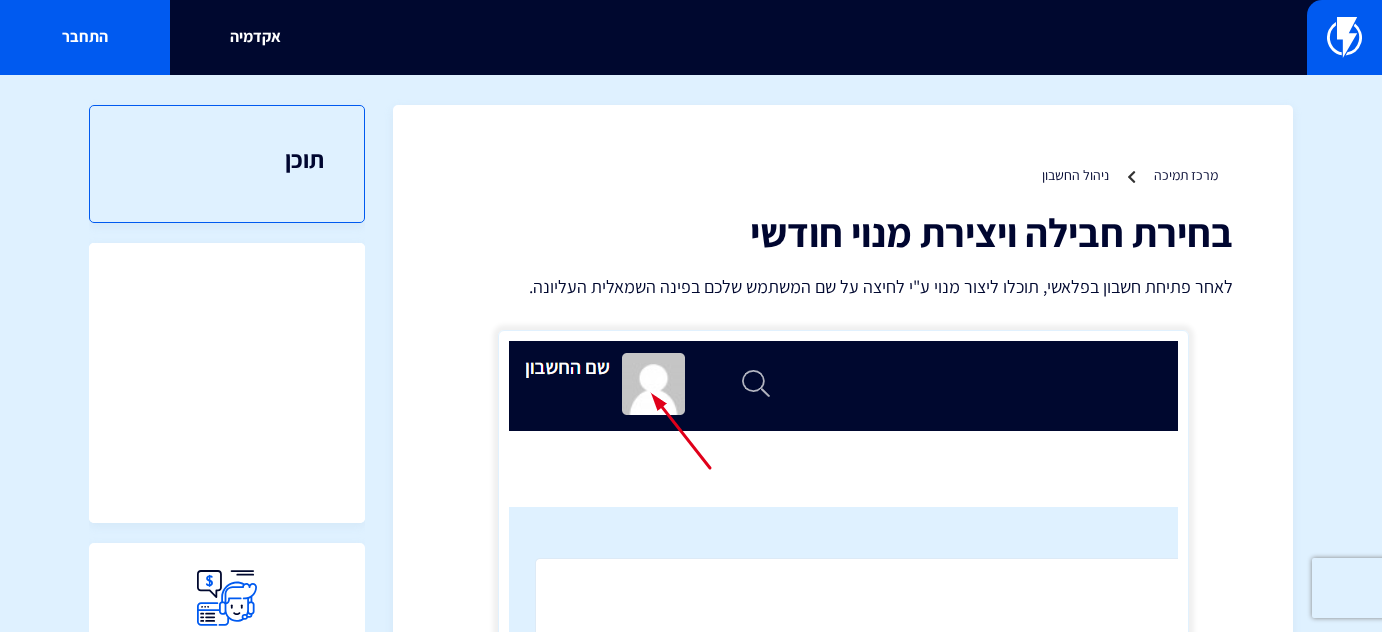 scroll, scrollTop: 0, scrollLeft: 0, axis: both 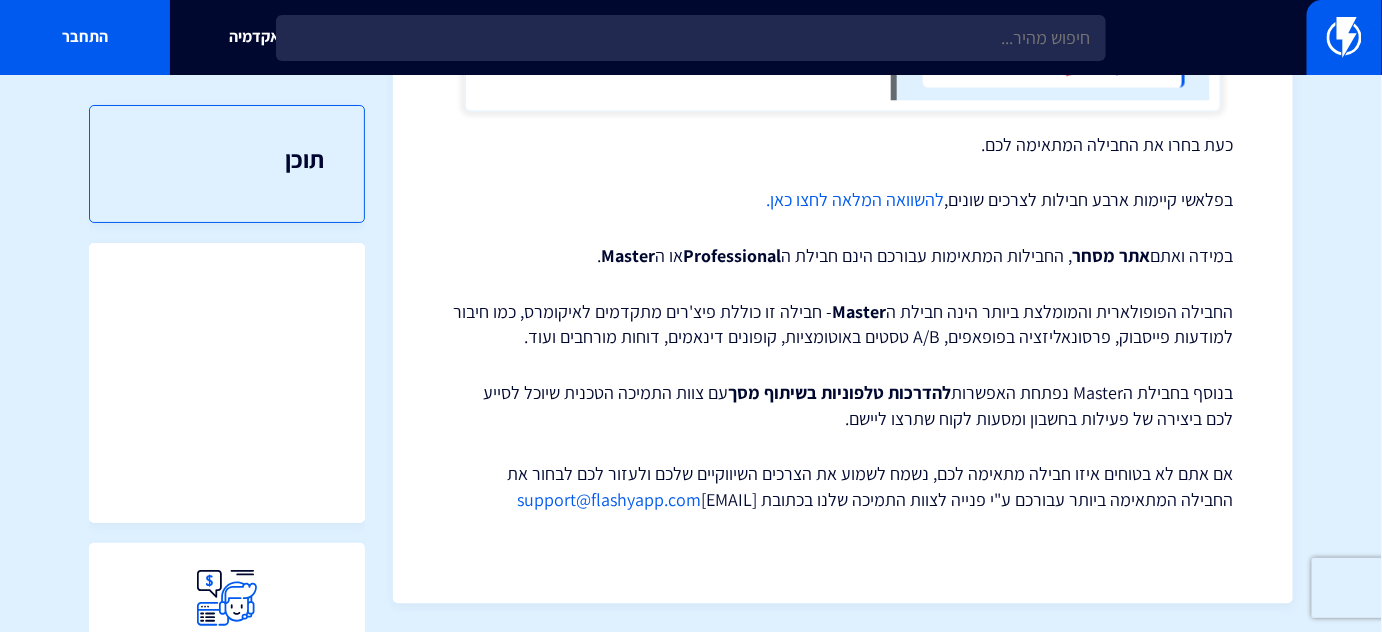 click on "להשוואה המלאה לחצו כאן." at bounding box center [855, 200] 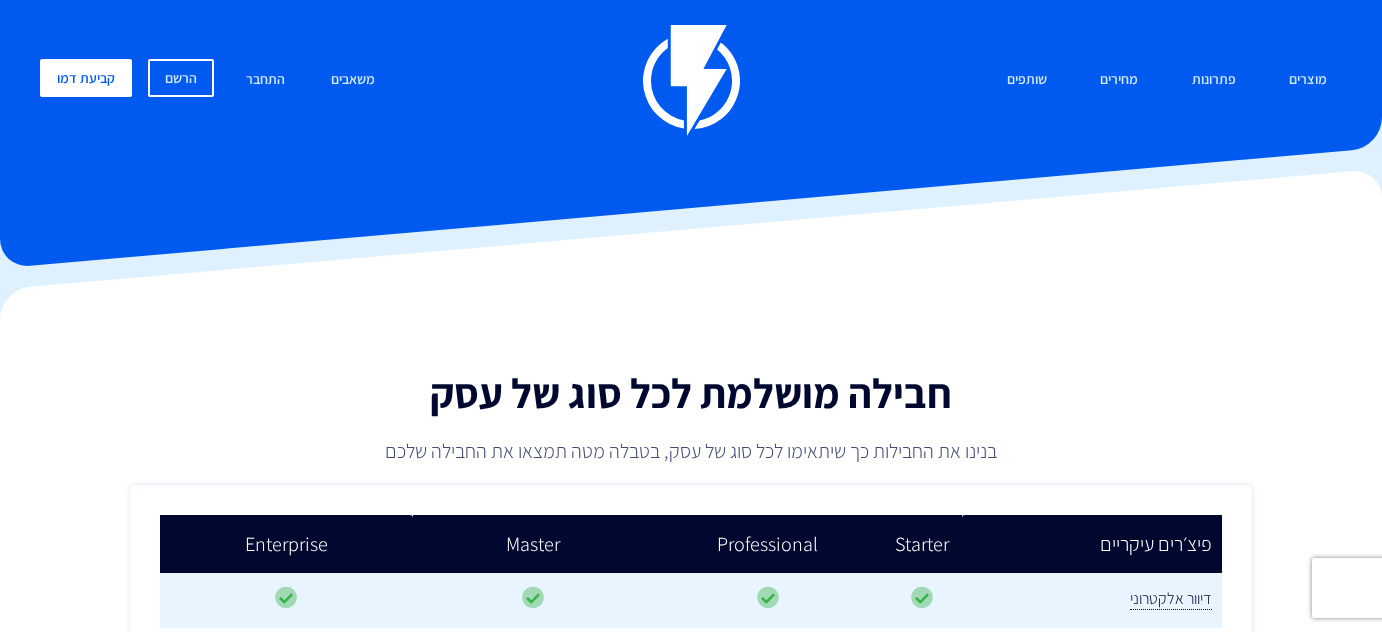 scroll, scrollTop: 0, scrollLeft: 0, axis: both 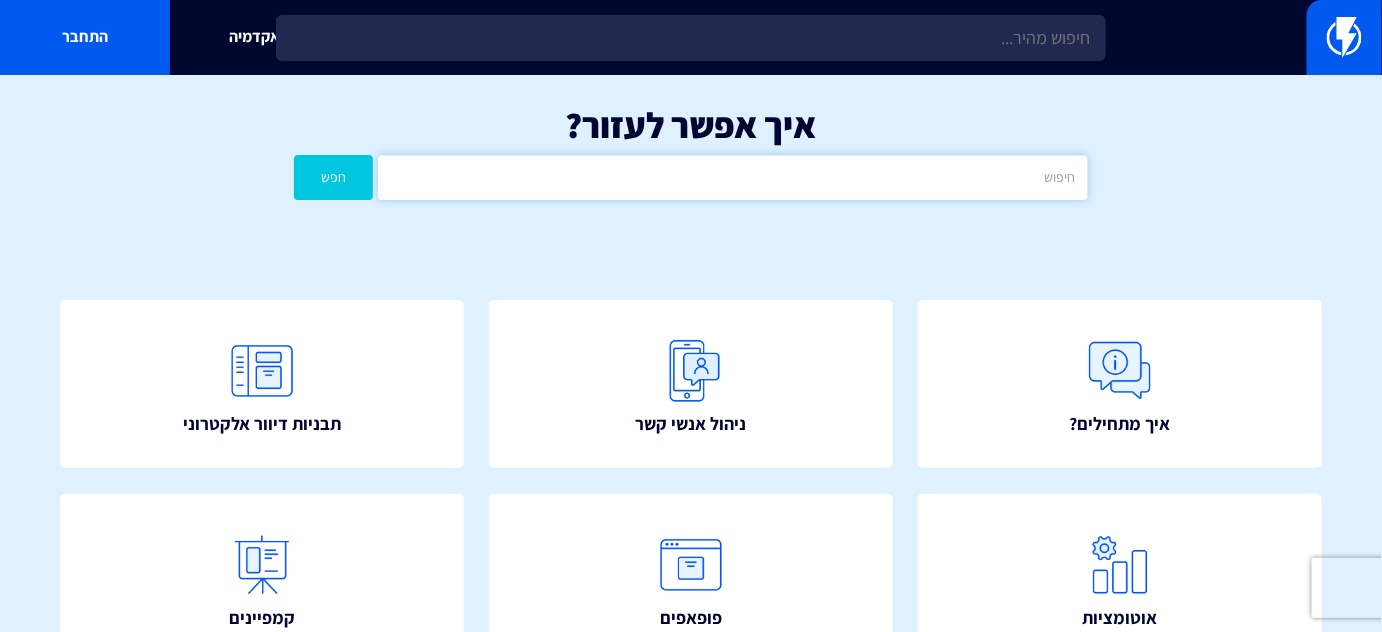 click at bounding box center [732, 177] 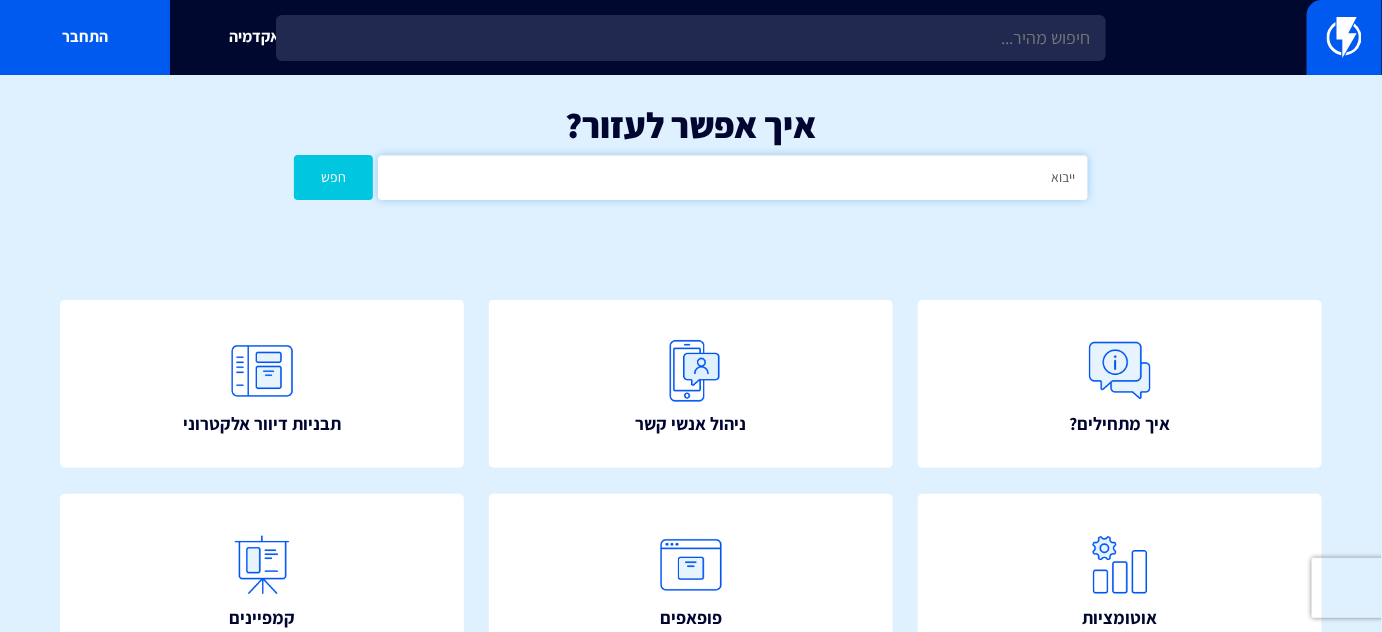 type on "ייבוא" 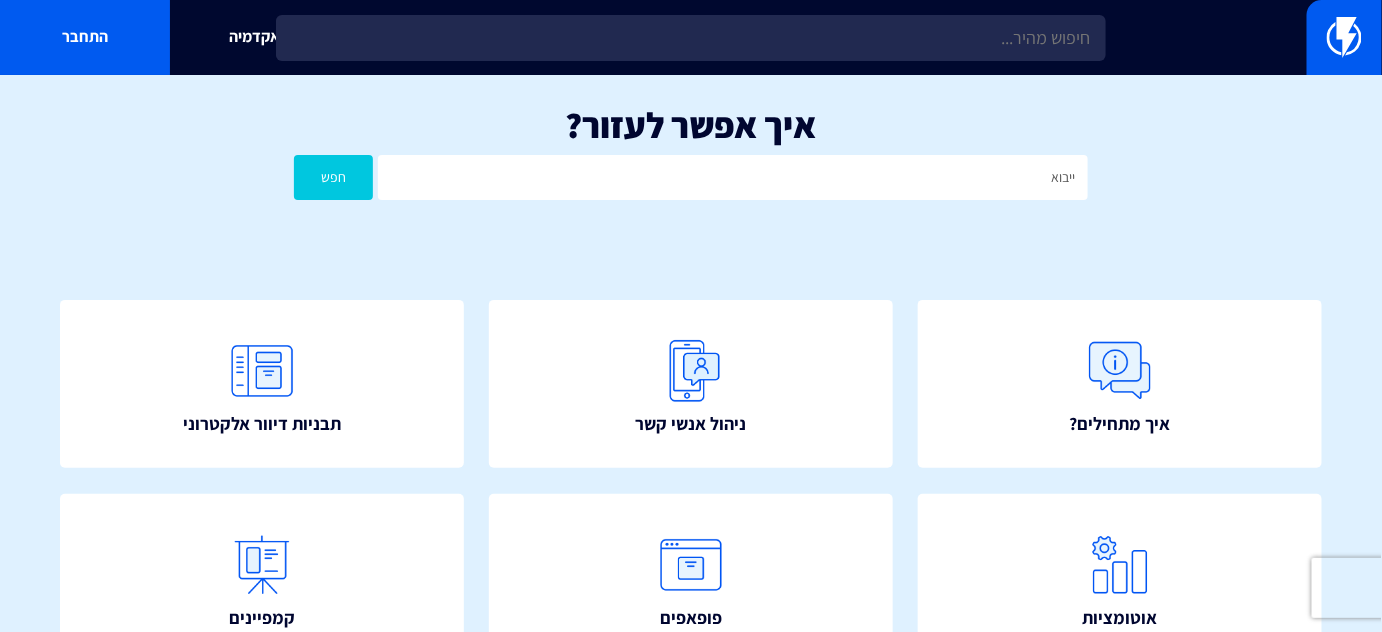 click on "חפש" at bounding box center (333, 177) 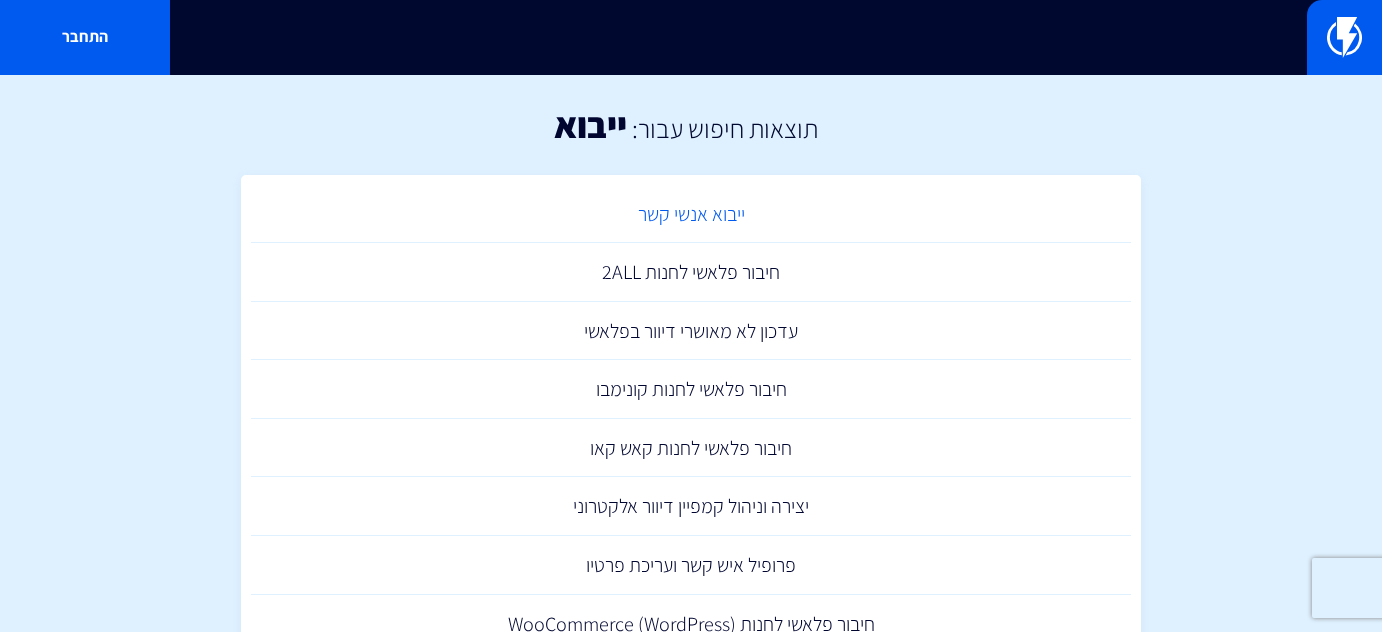 scroll, scrollTop: 0, scrollLeft: 0, axis: both 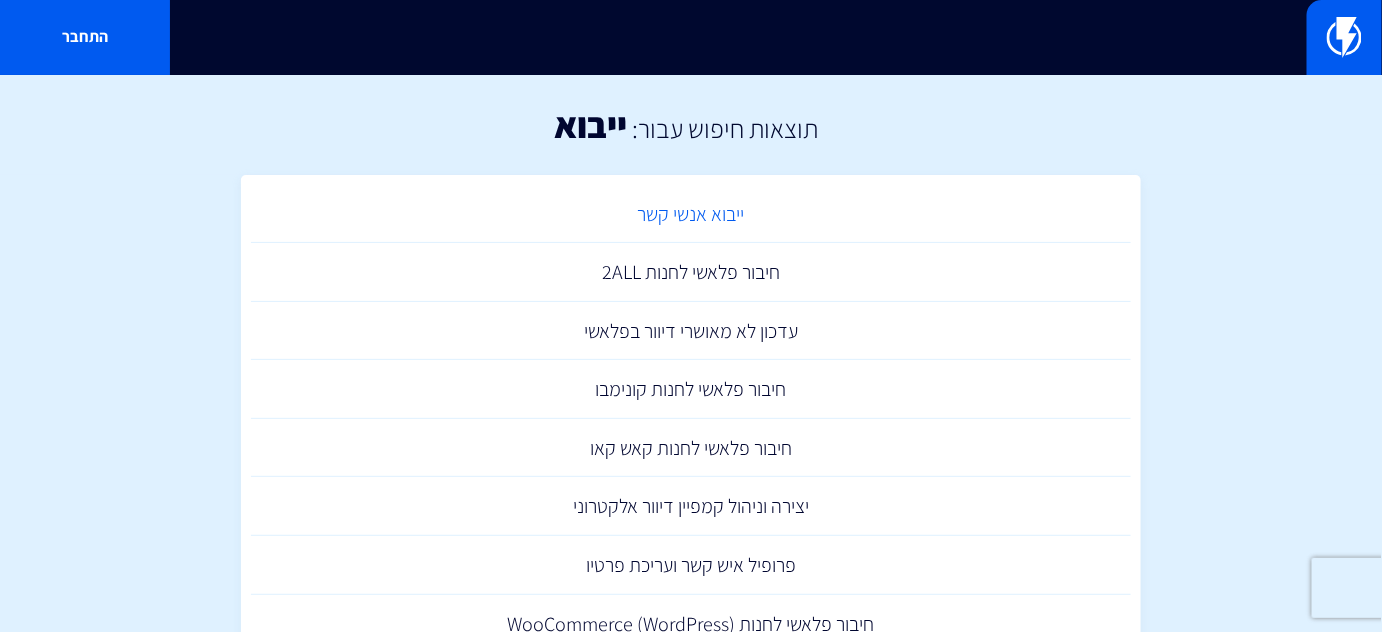 click on "ייבוא אנשי קשר" at bounding box center [691, 214] 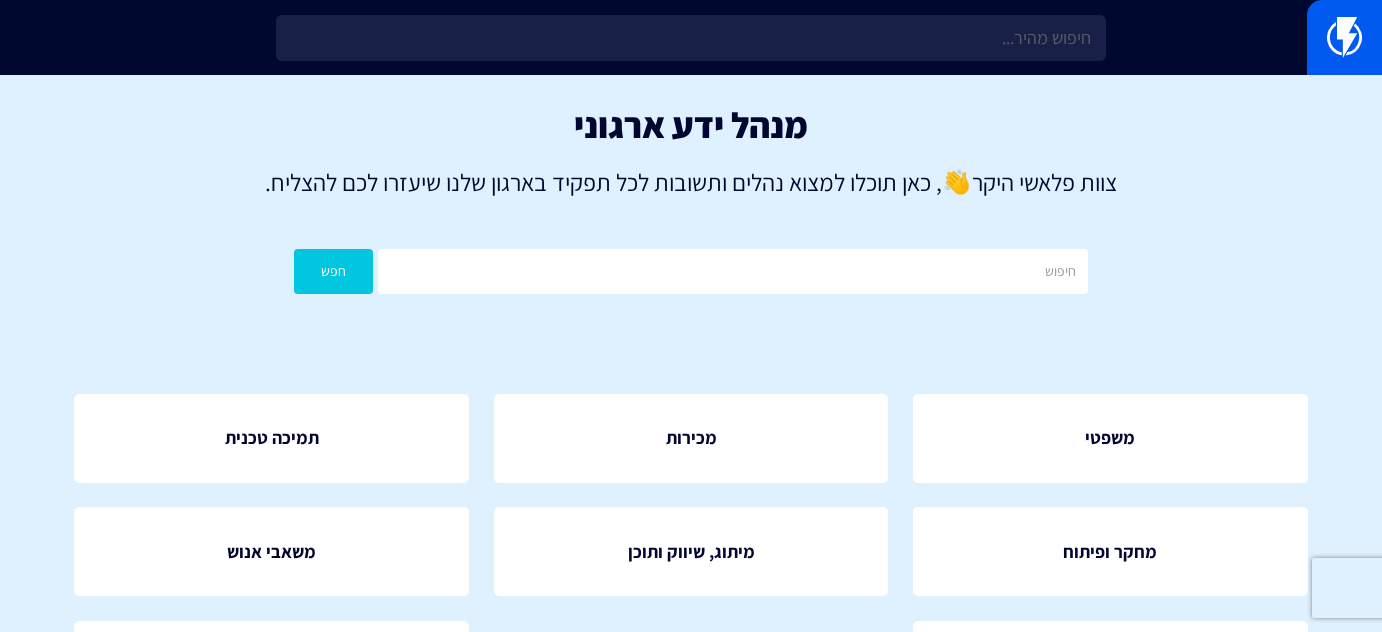 scroll, scrollTop: 0, scrollLeft: 0, axis: both 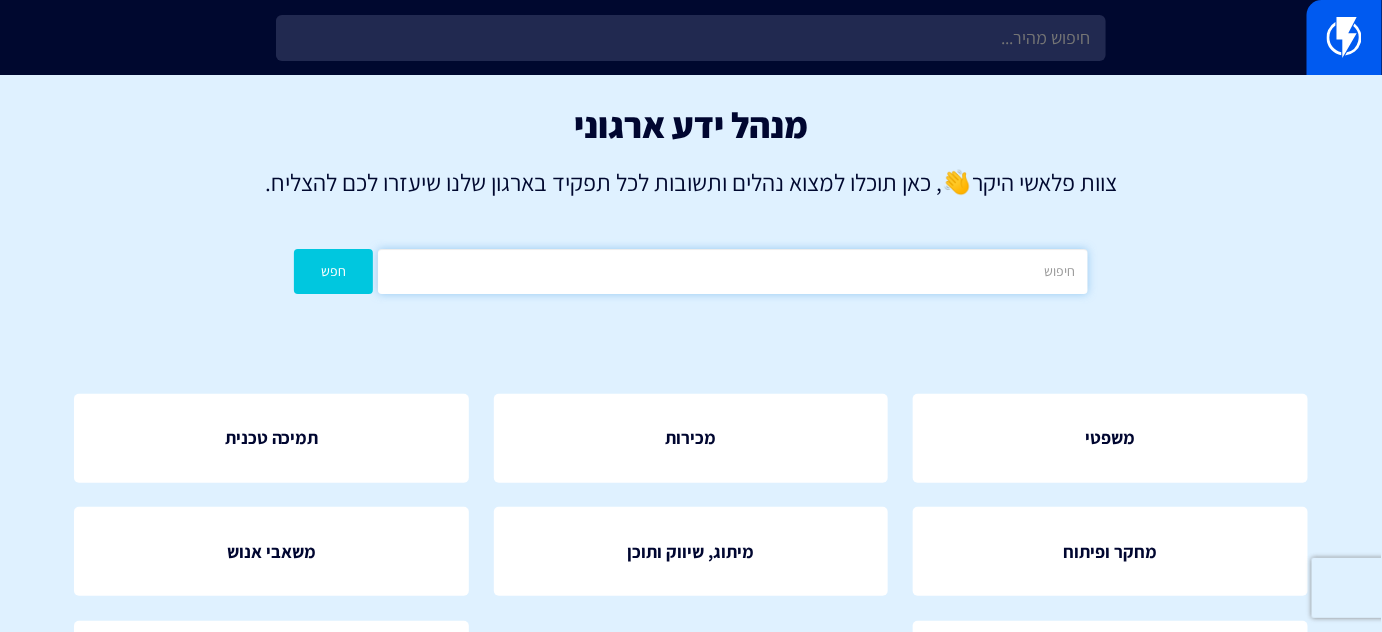 click at bounding box center (732, 271) 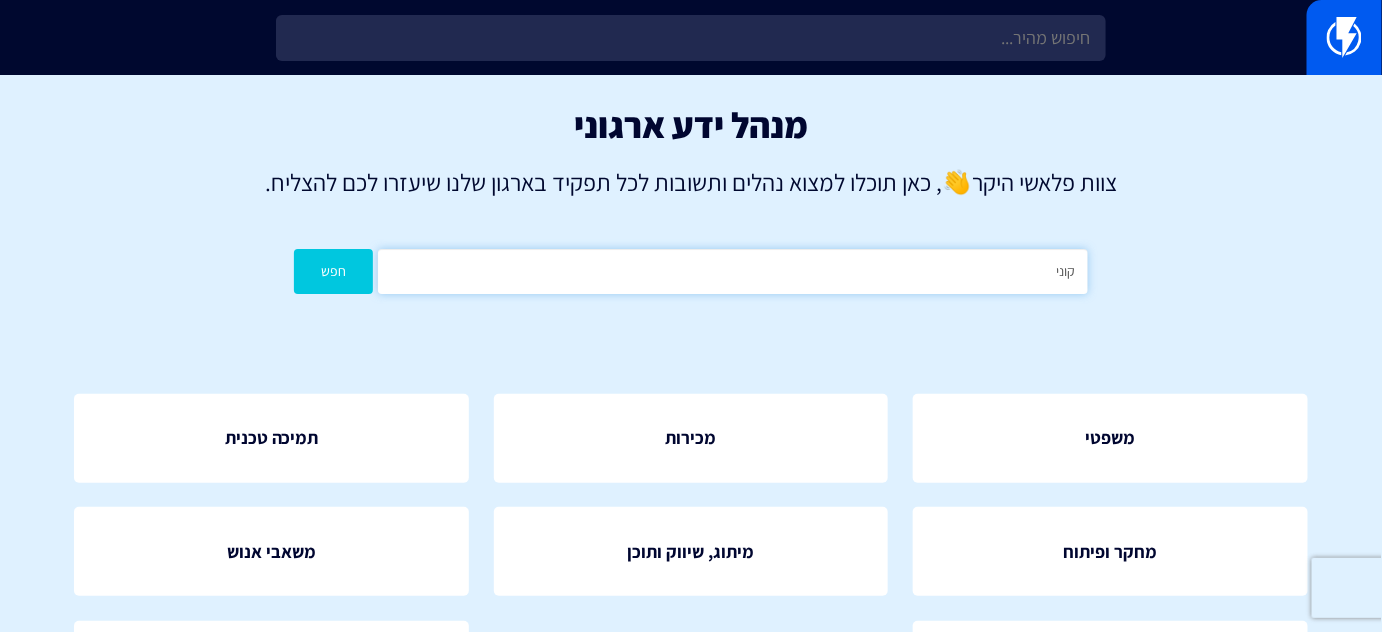 type on "קונימבו" 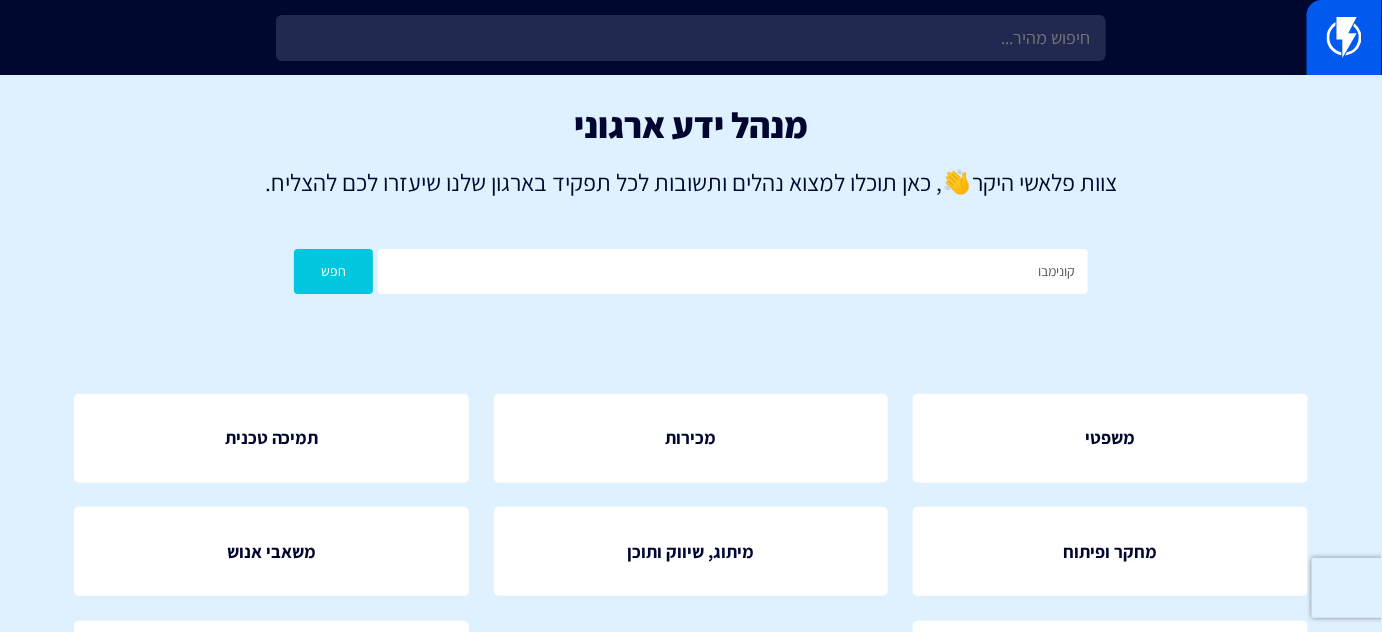 click on "חפש" at bounding box center [333, 271] 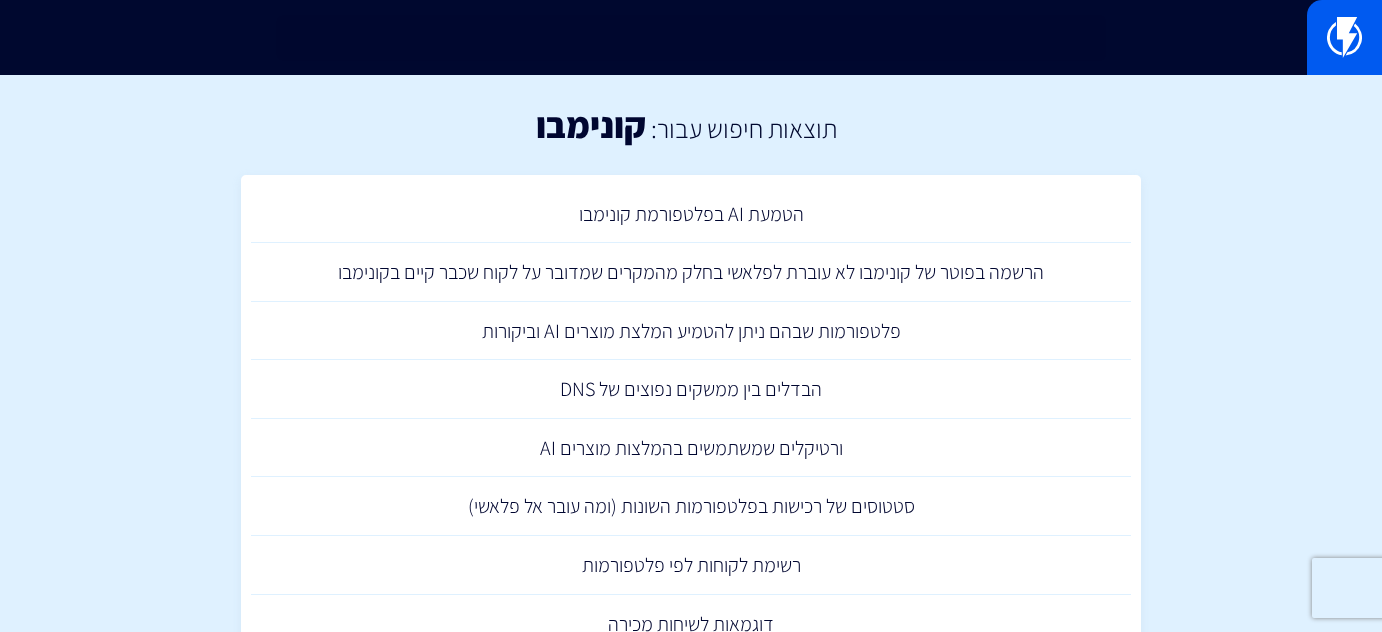 scroll, scrollTop: 0, scrollLeft: 0, axis: both 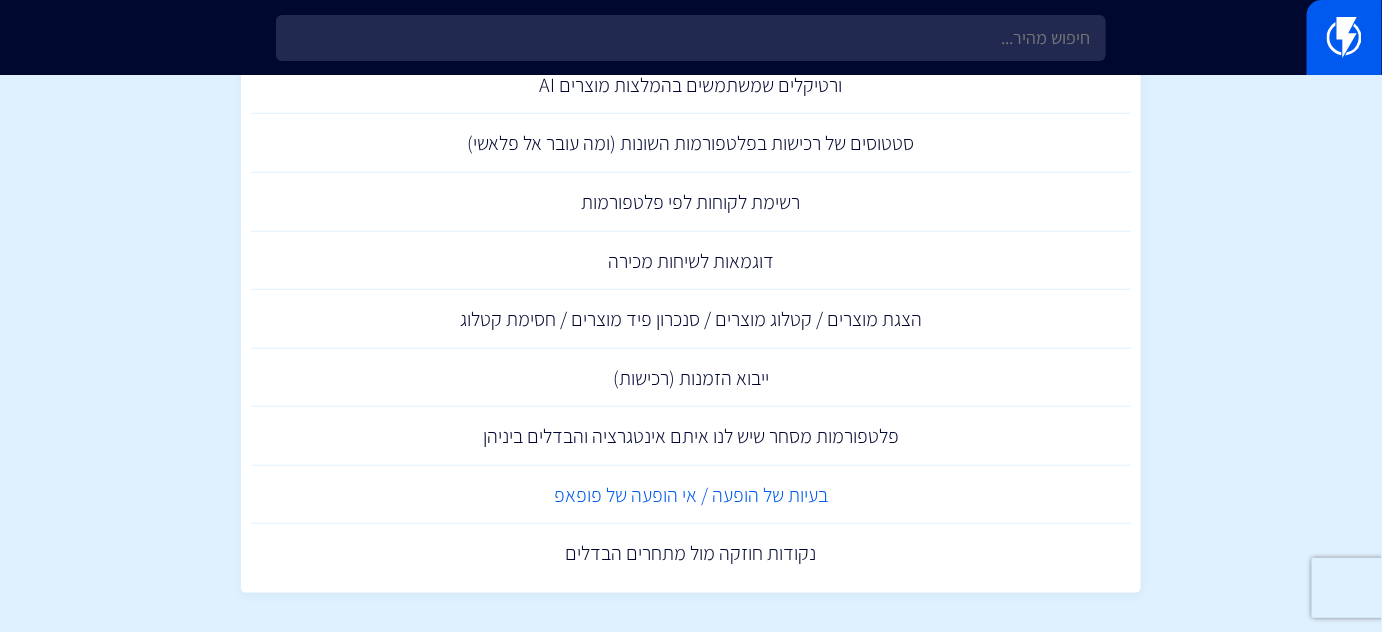 click on "בעיות של הופעה / אי הופעה של פופאפ" at bounding box center (691, 495) 